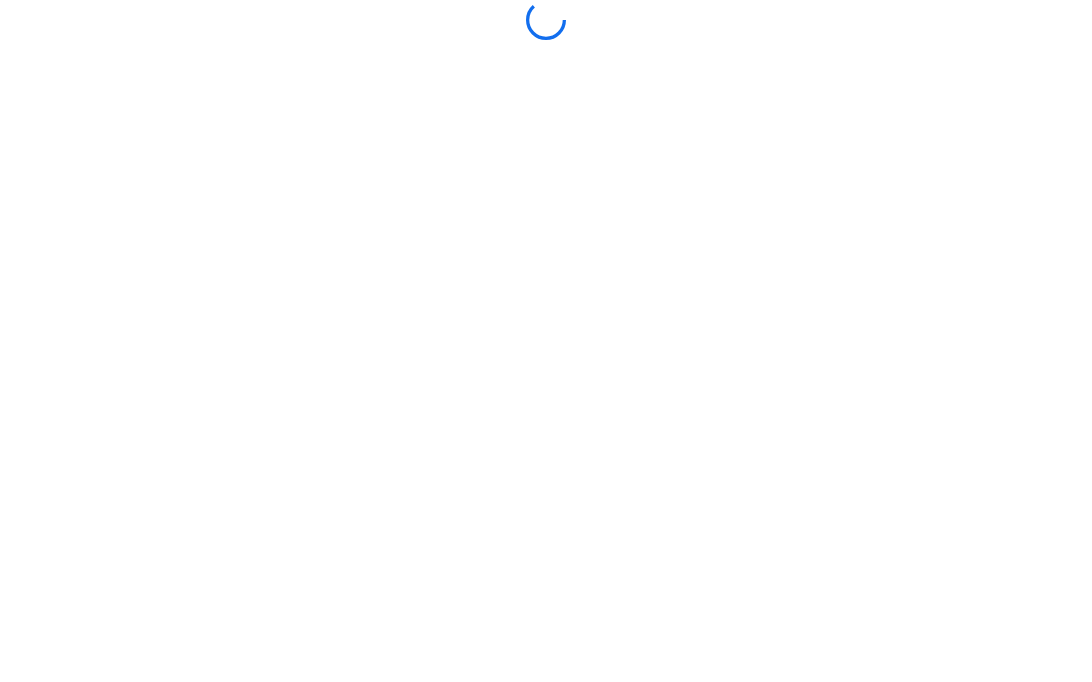 scroll, scrollTop: 0, scrollLeft: 0, axis: both 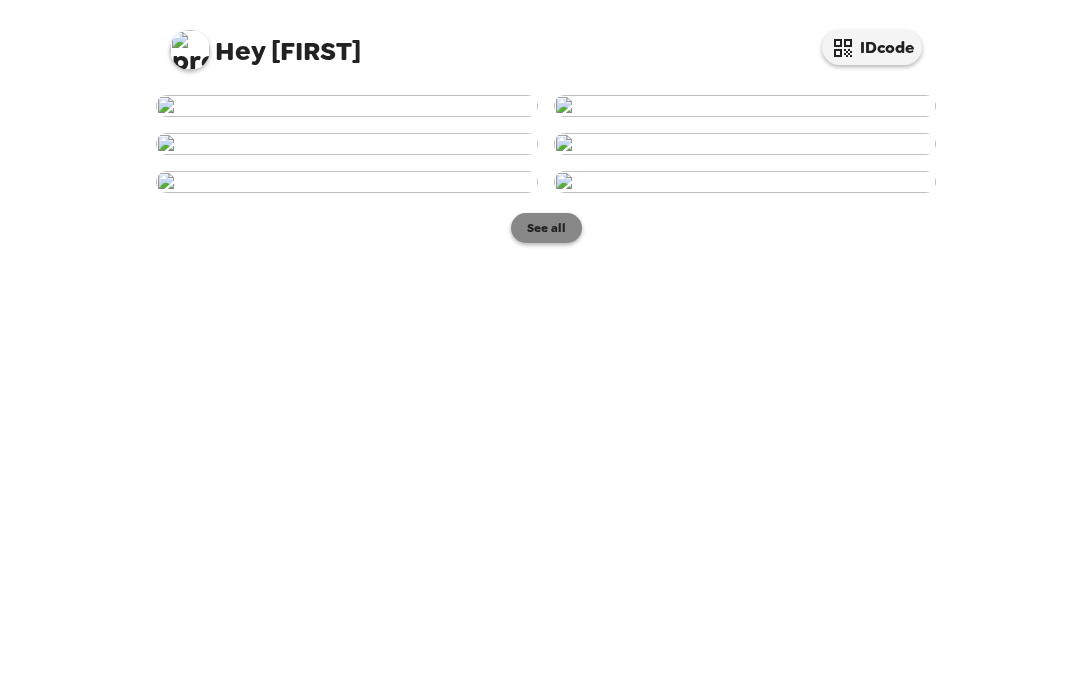 click on "See all" at bounding box center [546, 228] 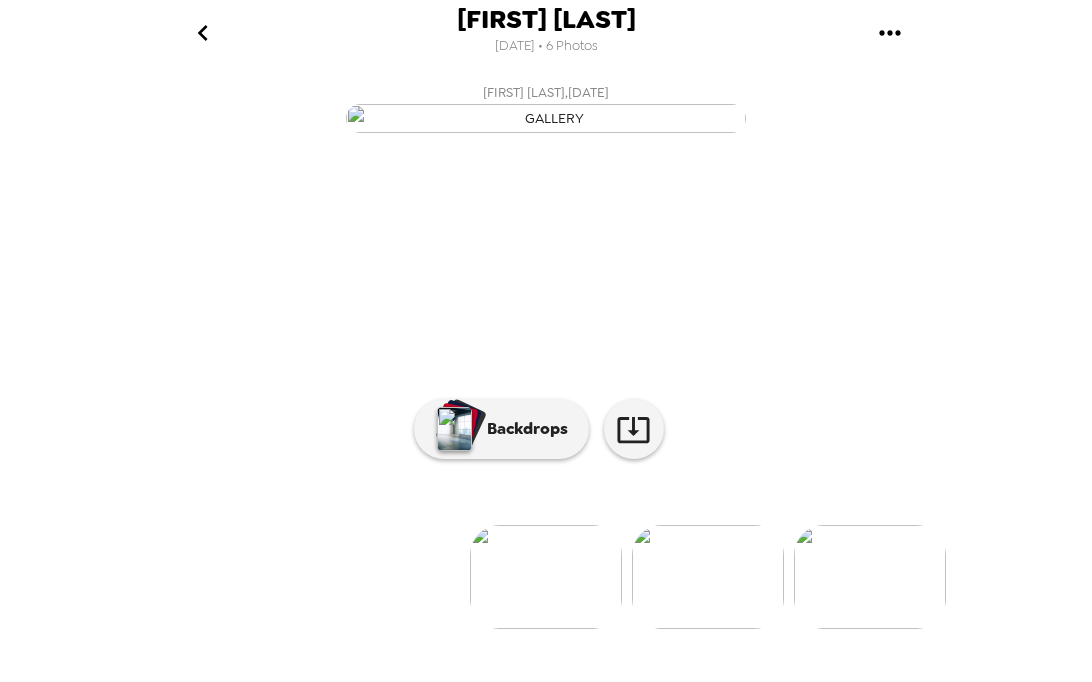 scroll, scrollTop: 168, scrollLeft: 0, axis: vertical 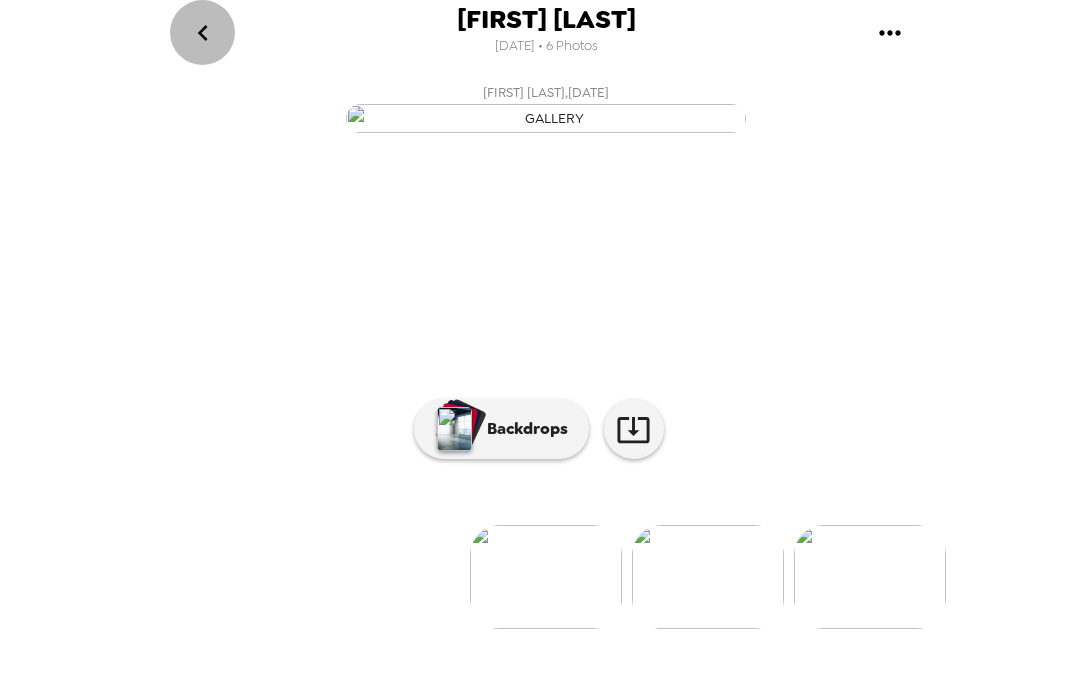 click 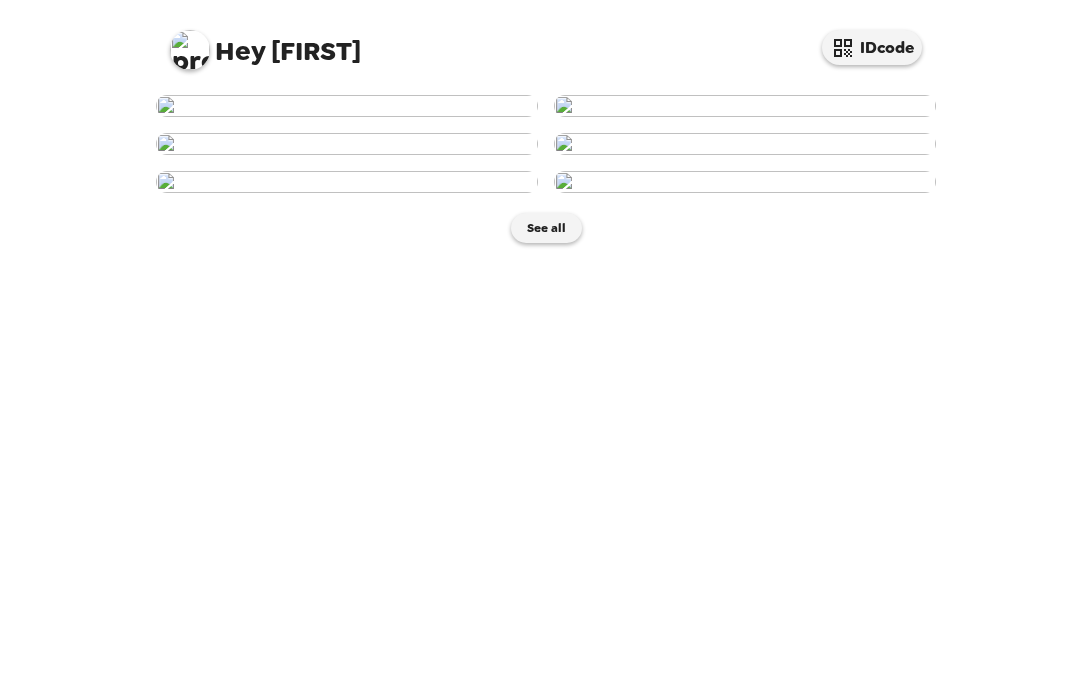scroll, scrollTop: 959, scrollLeft: 0, axis: vertical 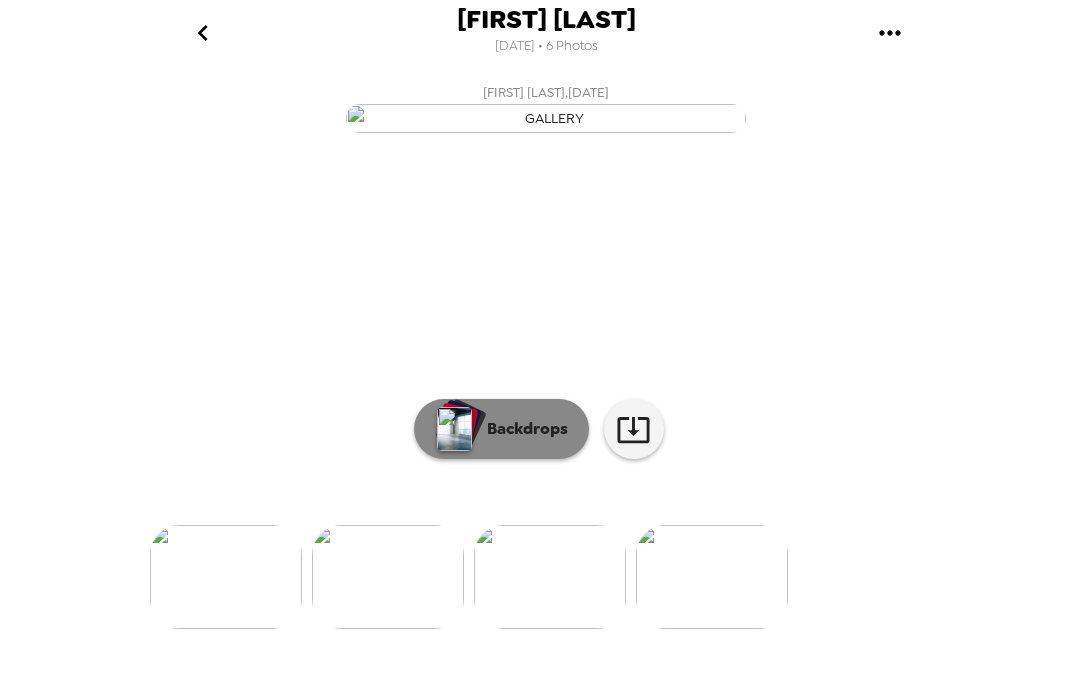 click on "Backdrops" at bounding box center (522, 429) 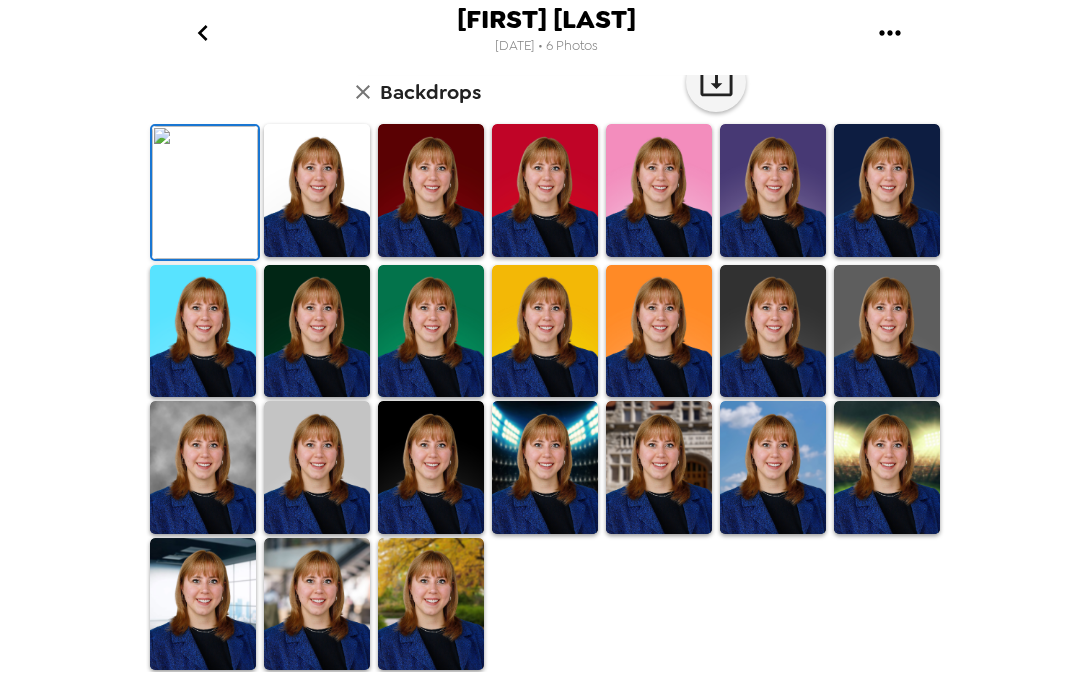 scroll, scrollTop: 370, scrollLeft: 0, axis: vertical 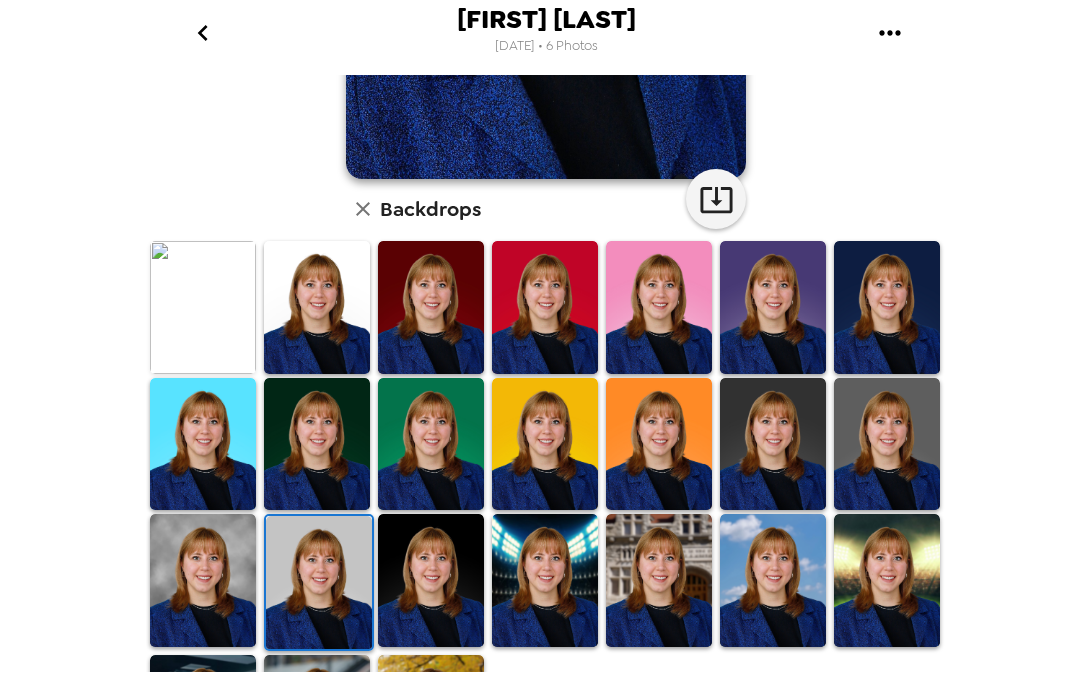 click at bounding box center [203, 580] 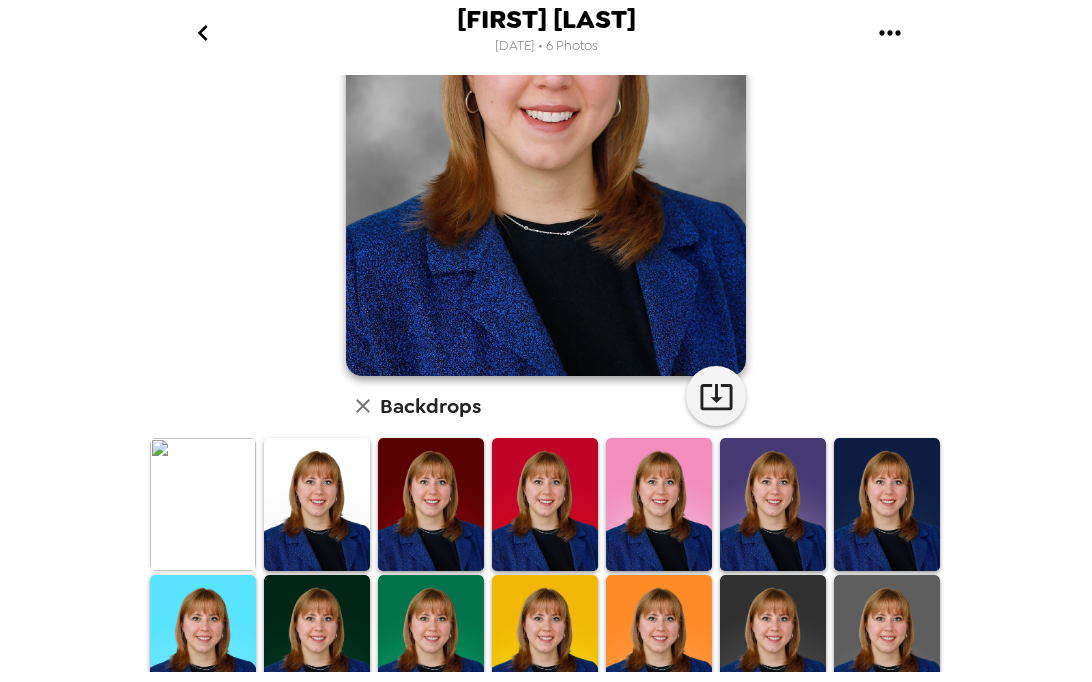 scroll, scrollTop: 531, scrollLeft: 0, axis: vertical 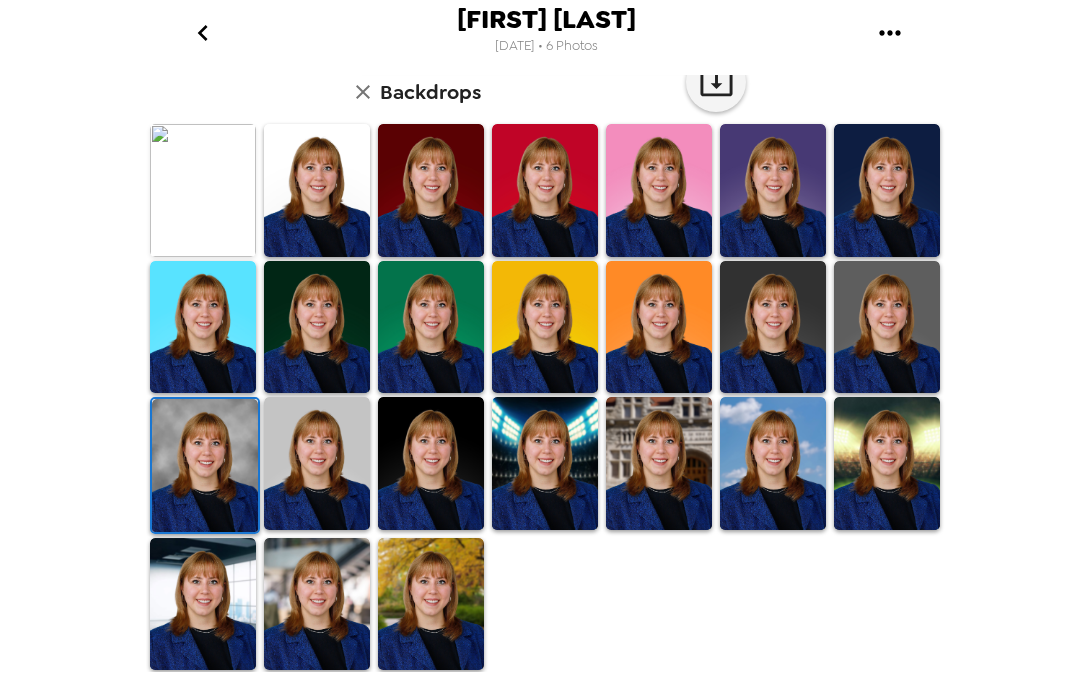 click at bounding box center [317, 463] 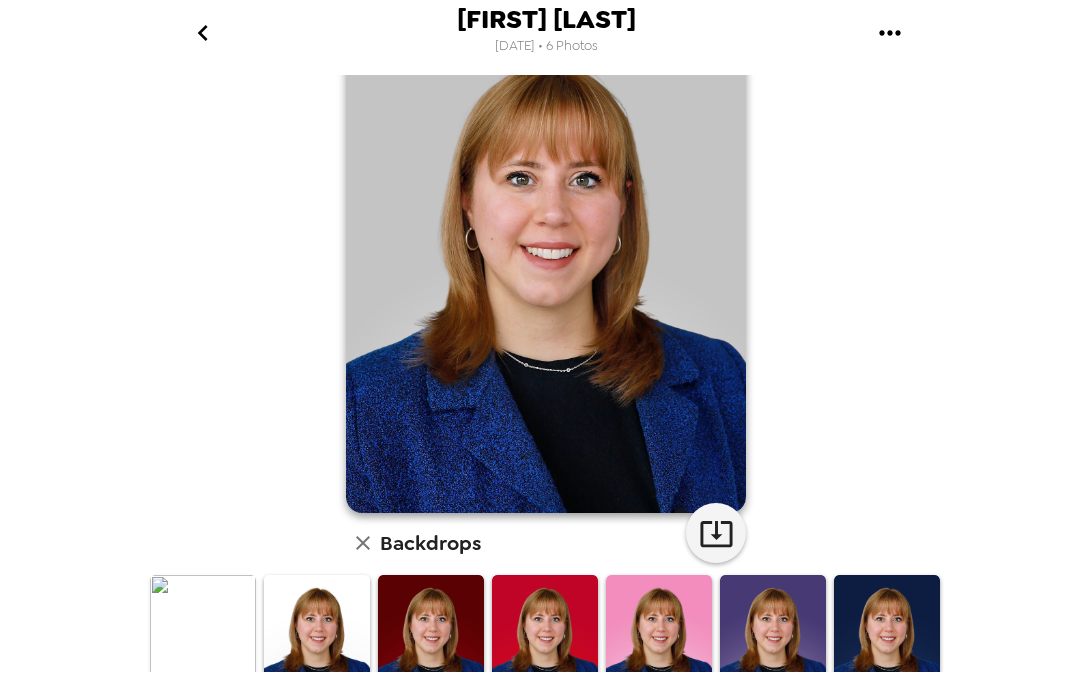 scroll, scrollTop: 83, scrollLeft: 0, axis: vertical 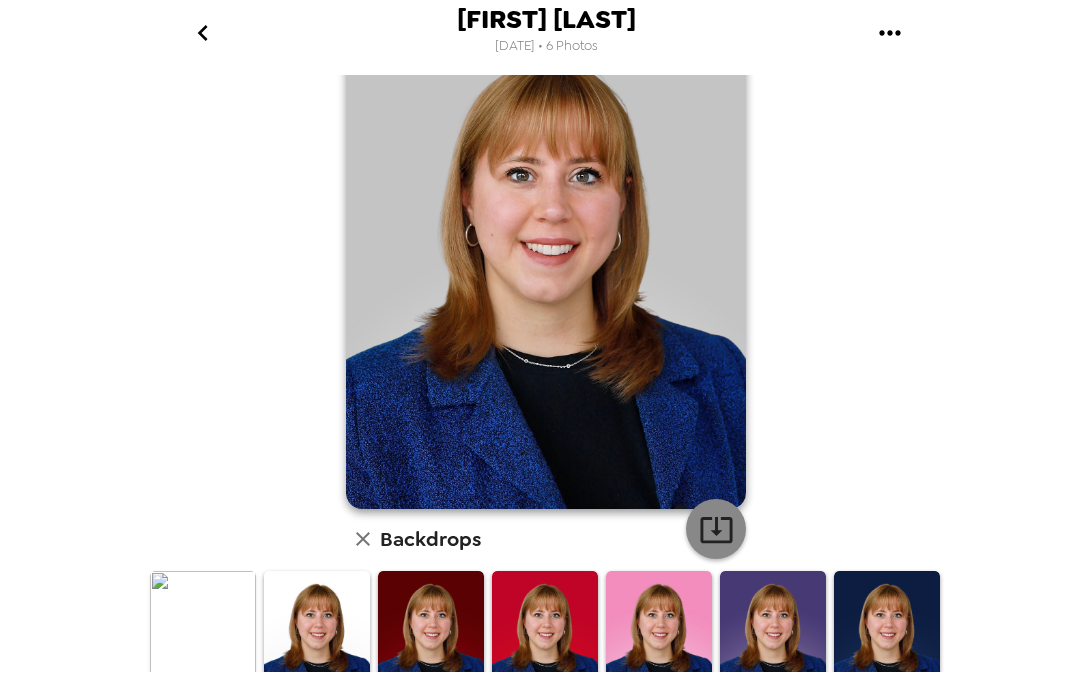 click 